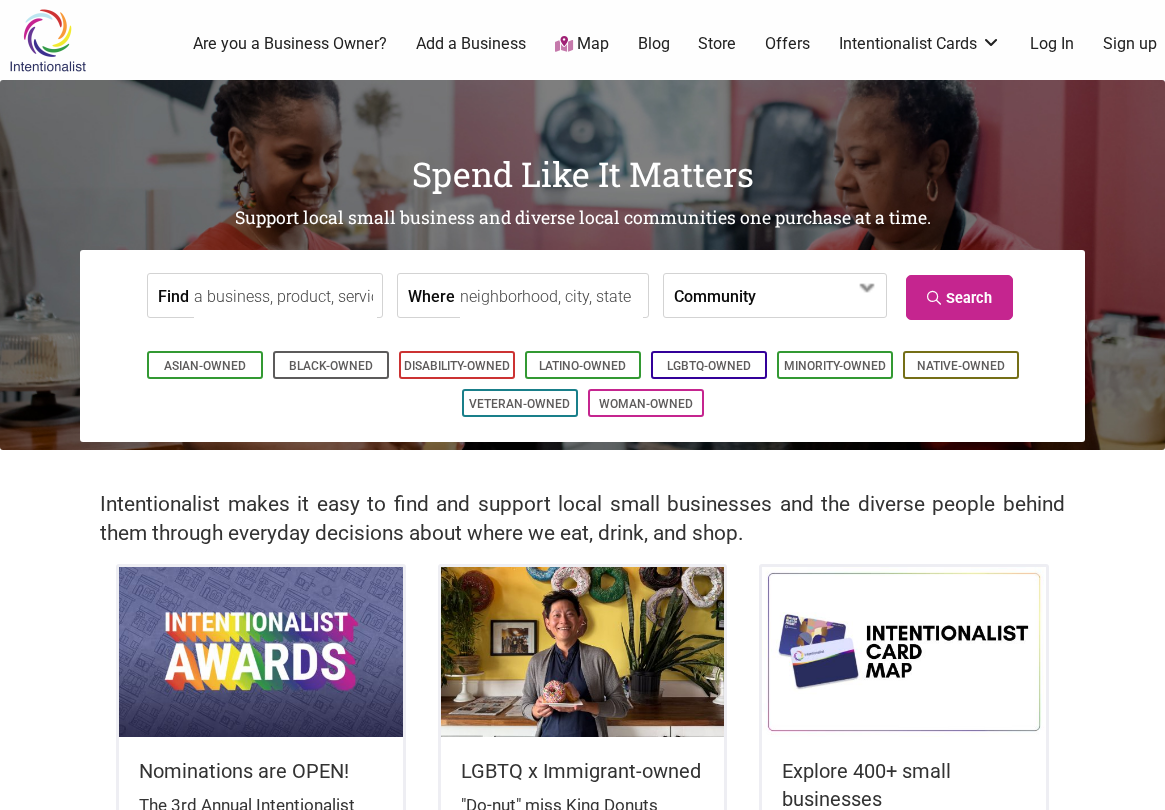 scroll, scrollTop: 0, scrollLeft: 0, axis: both 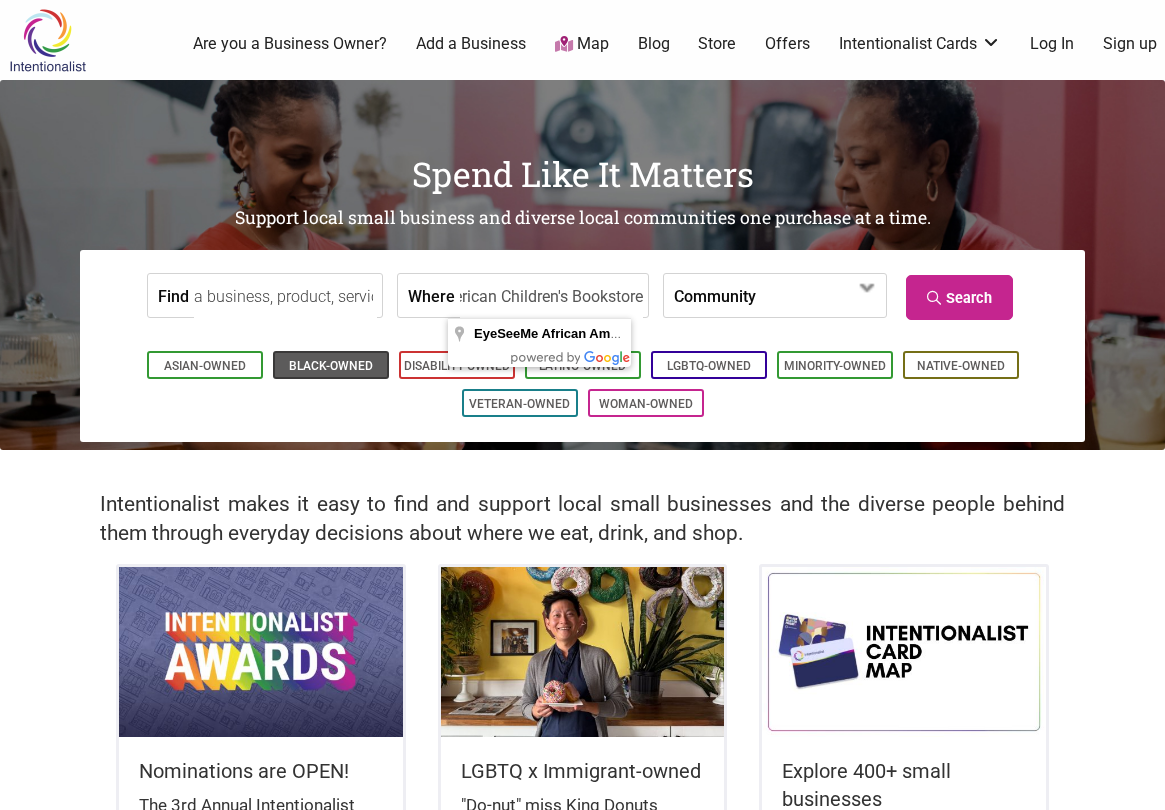 type on "EyeSeeMe African American Children's Bookstore" 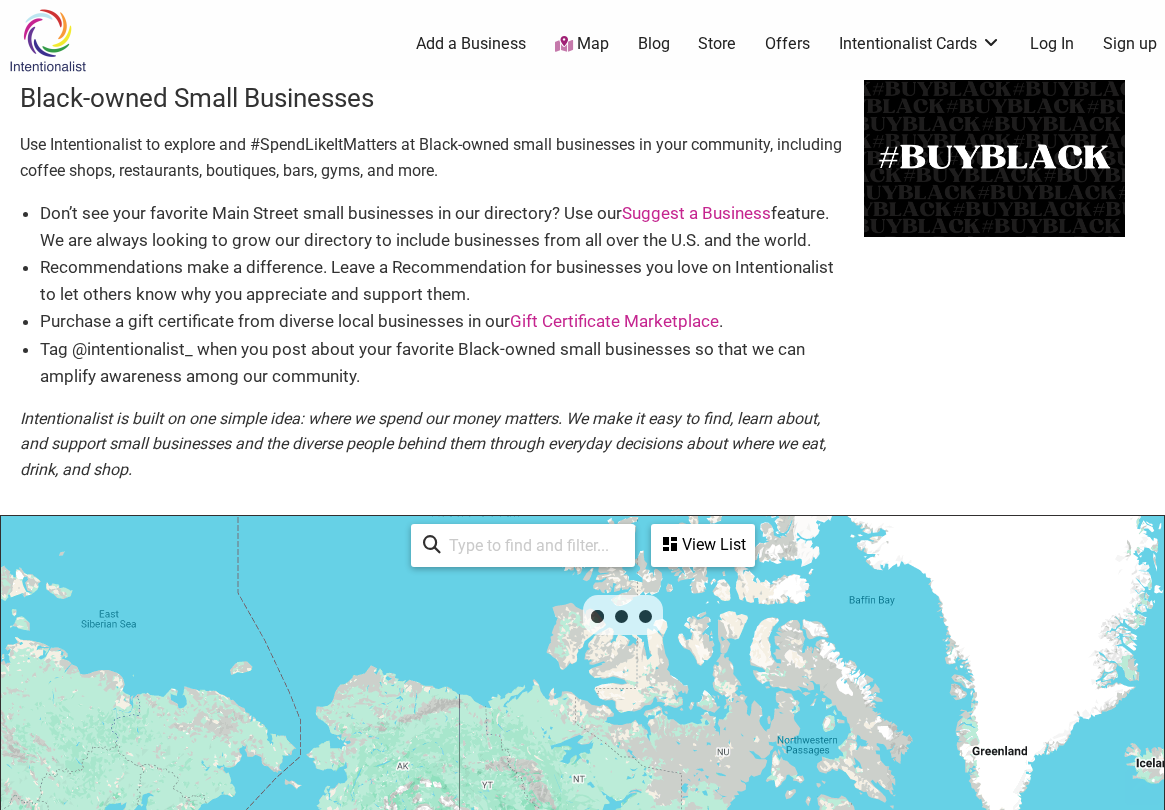 scroll, scrollTop: 500, scrollLeft: 0, axis: vertical 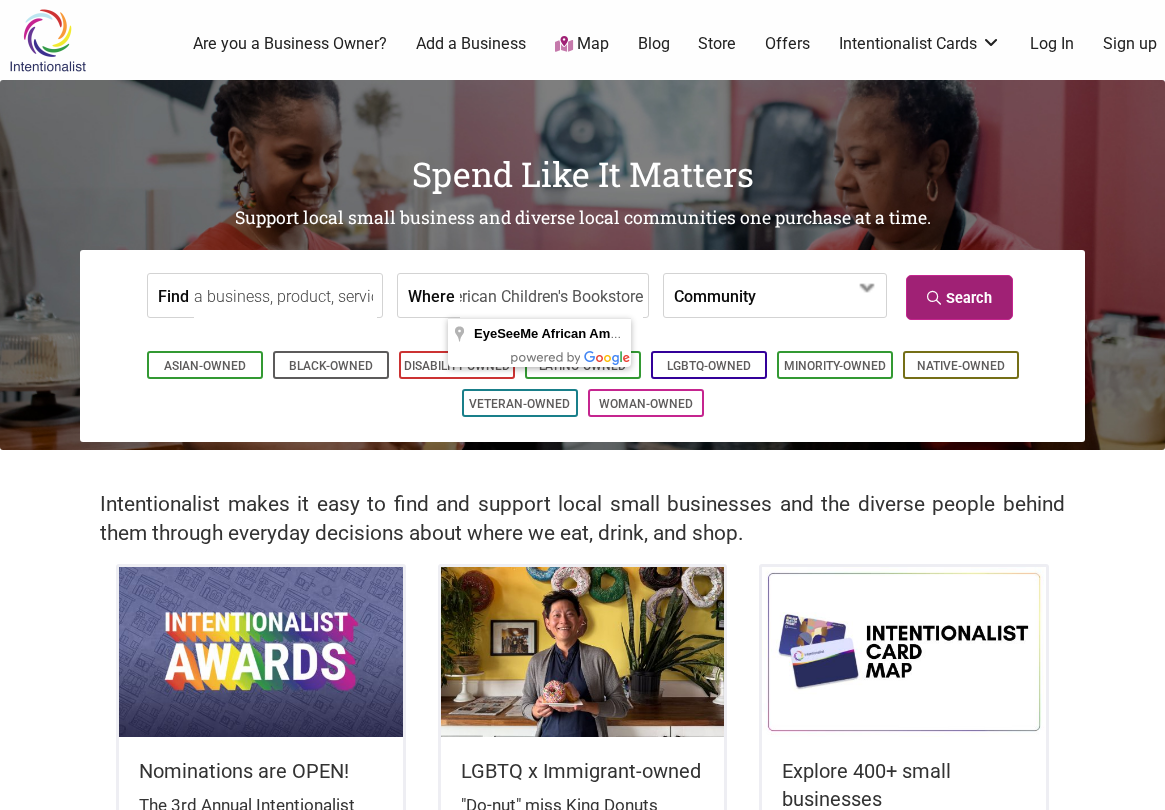 type on "EyeSeeMe African American Children's Bookstore" 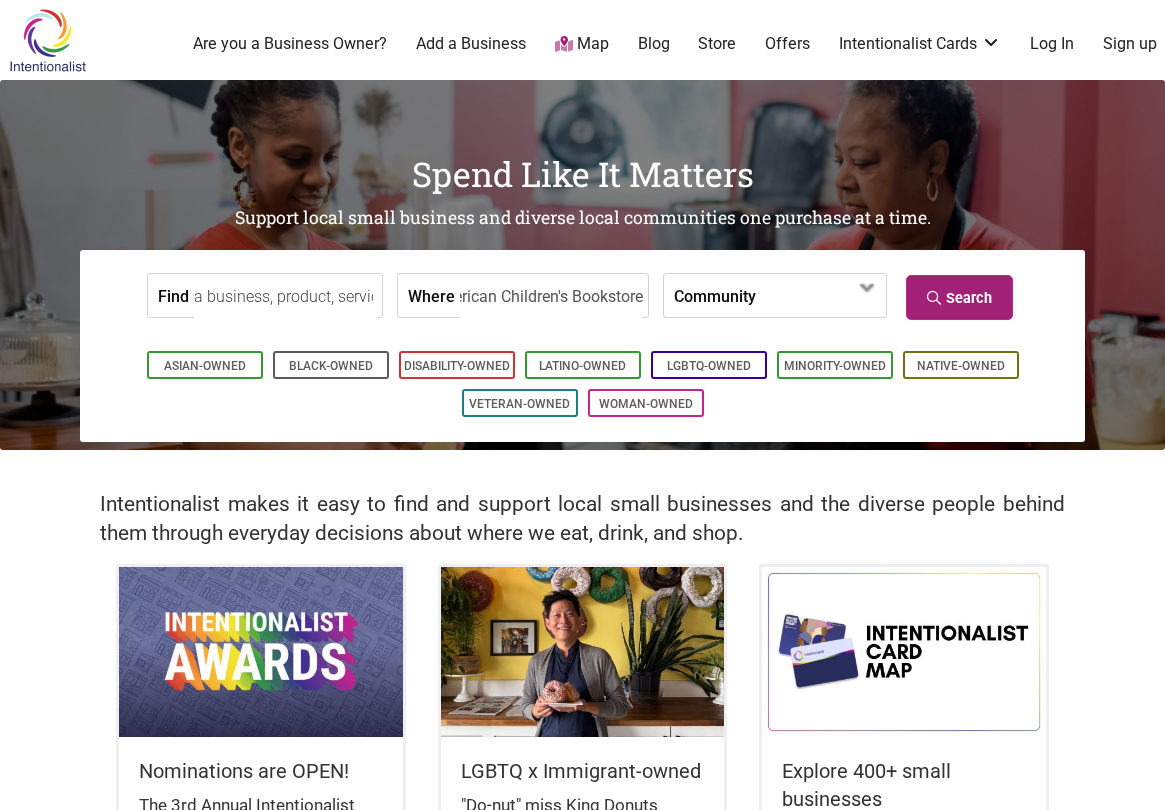 scroll, scrollTop: 0, scrollLeft: 0, axis: both 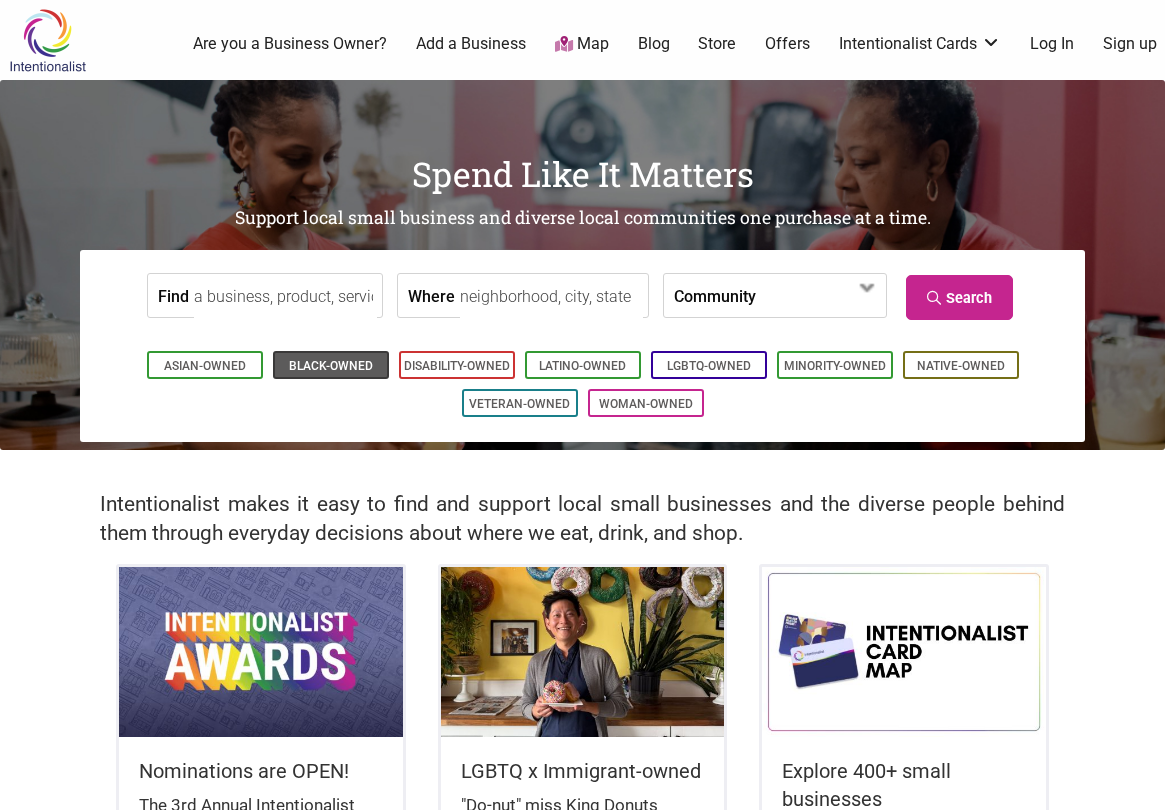 click on "Black-Owned" at bounding box center [331, 366] 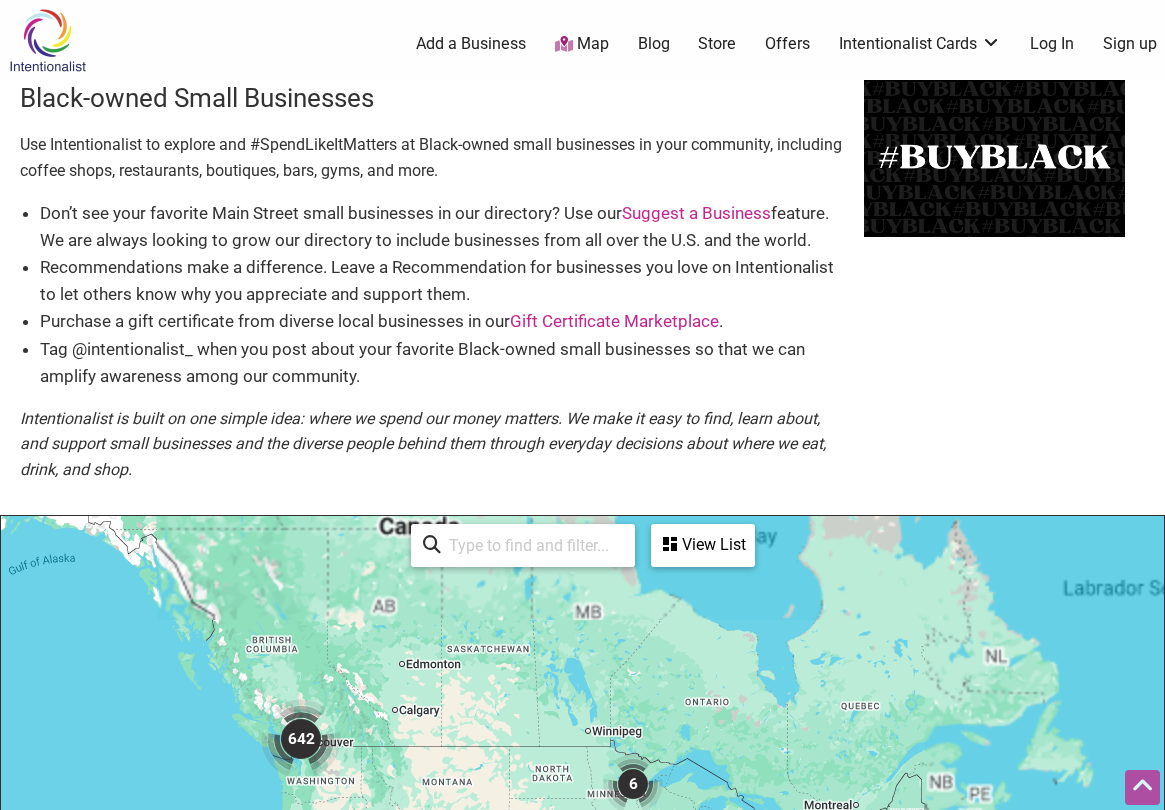 scroll, scrollTop: 500, scrollLeft: 0, axis: vertical 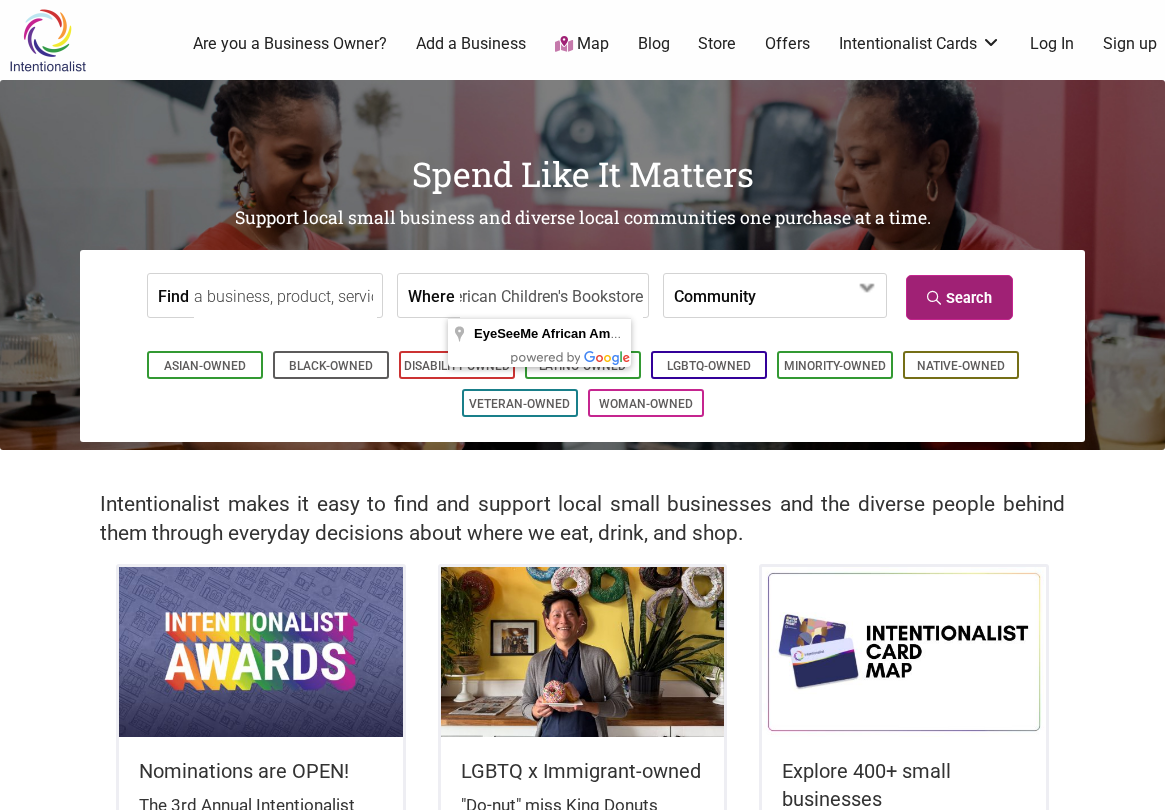 type on "EyeSeeMe African American Children's Bookstore" 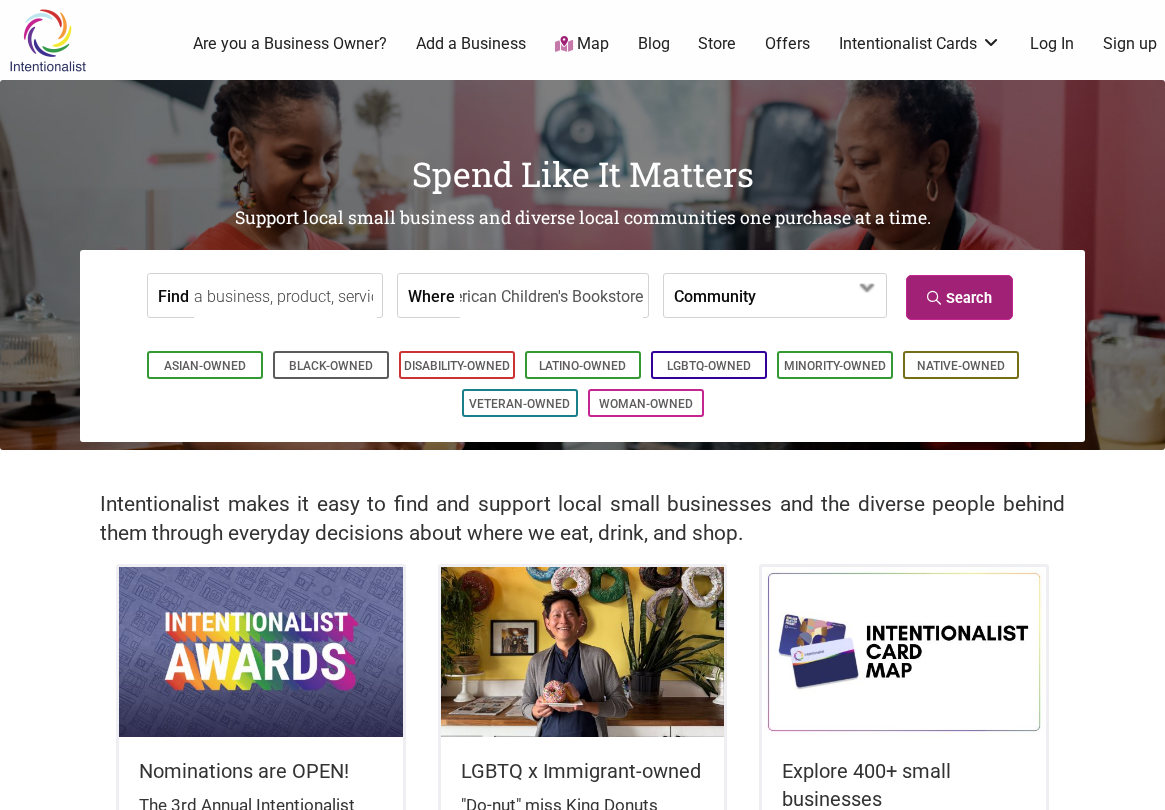 scroll, scrollTop: 0, scrollLeft: 0, axis: both 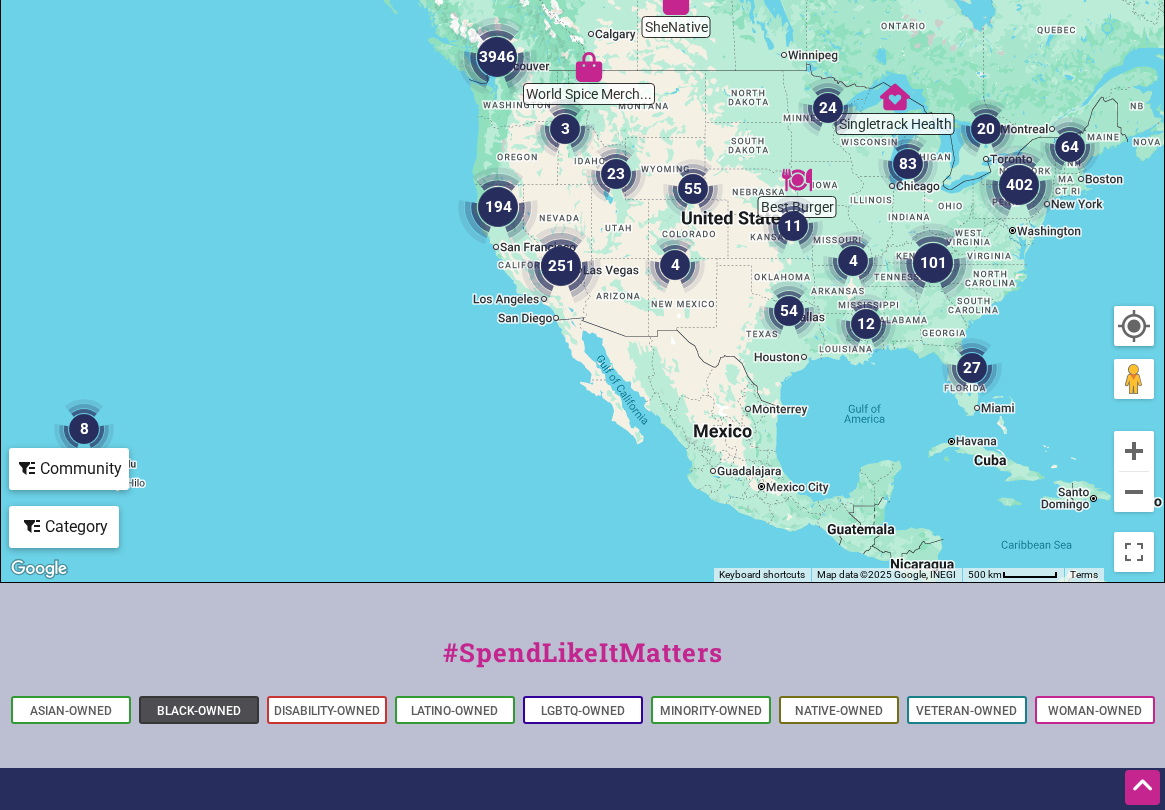 click on "Black-Owned" at bounding box center (199, 711) 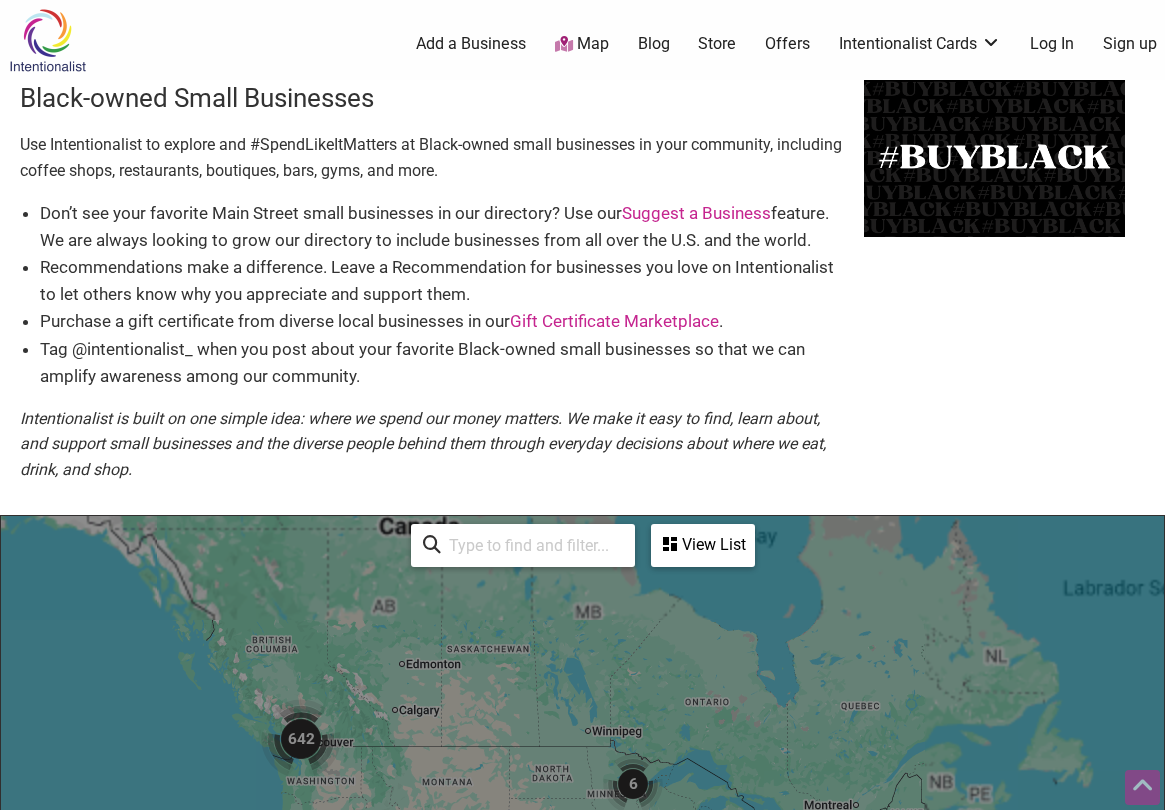 scroll, scrollTop: 500, scrollLeft: 0, axis: vertical 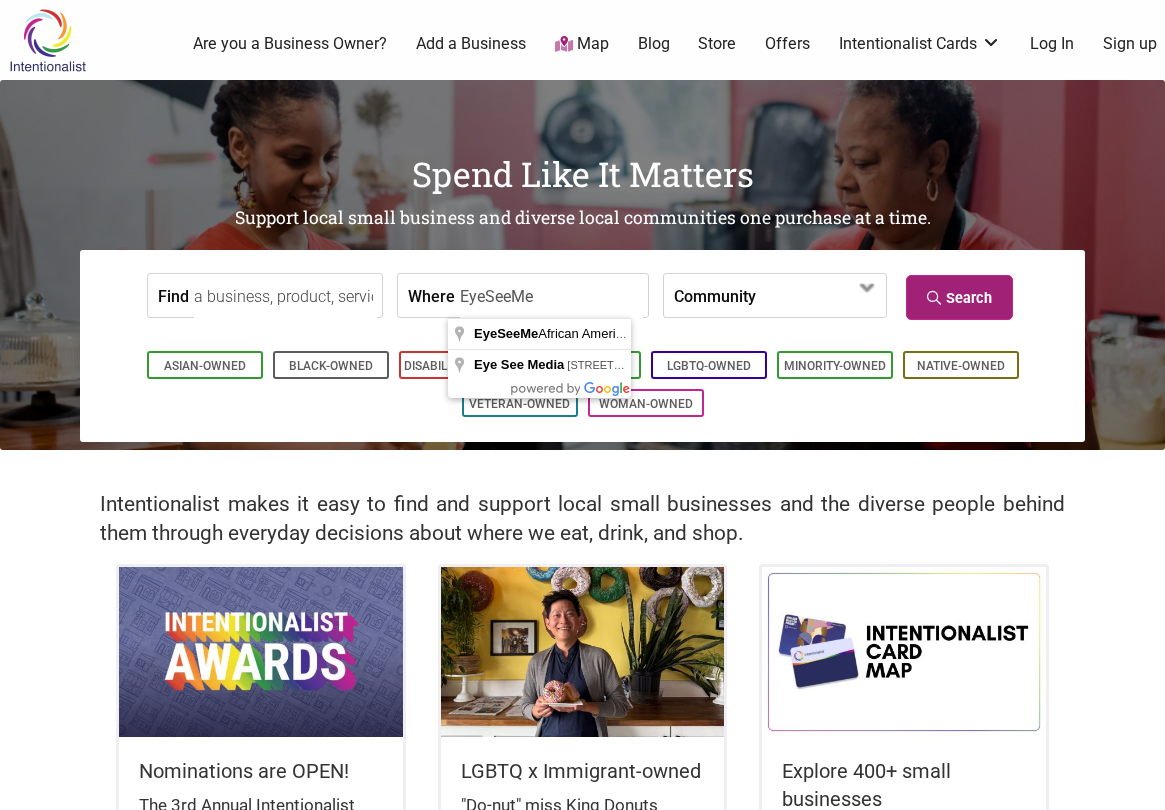 type on "EyeSeeMe" 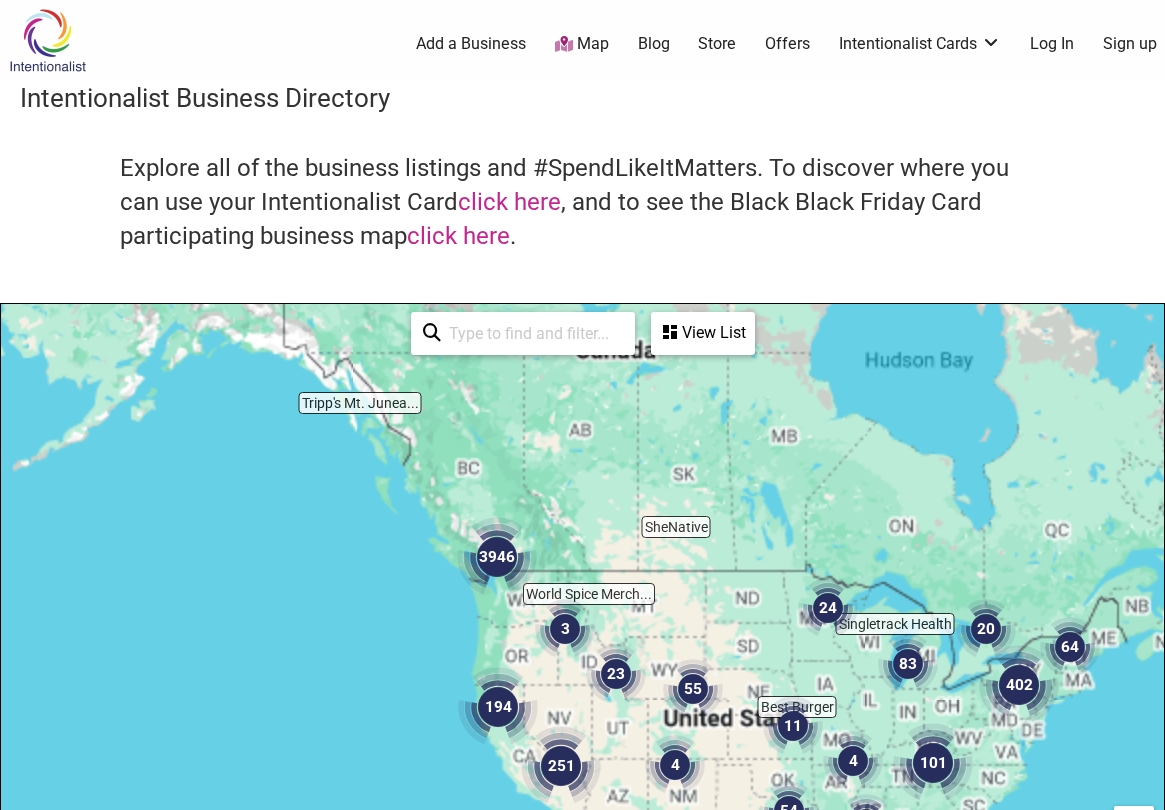 scroll, scrollTop: 500, scrollLeft: 0, axis: vertical 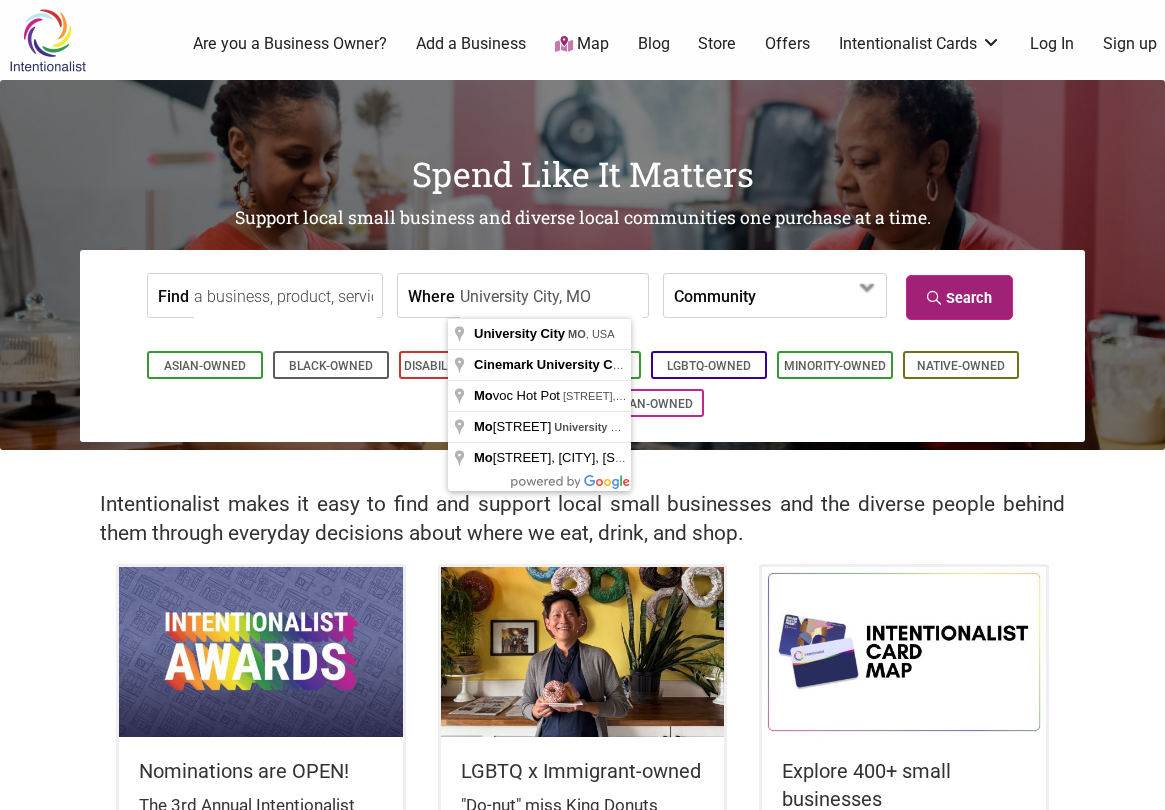 type on "University City, MO" 